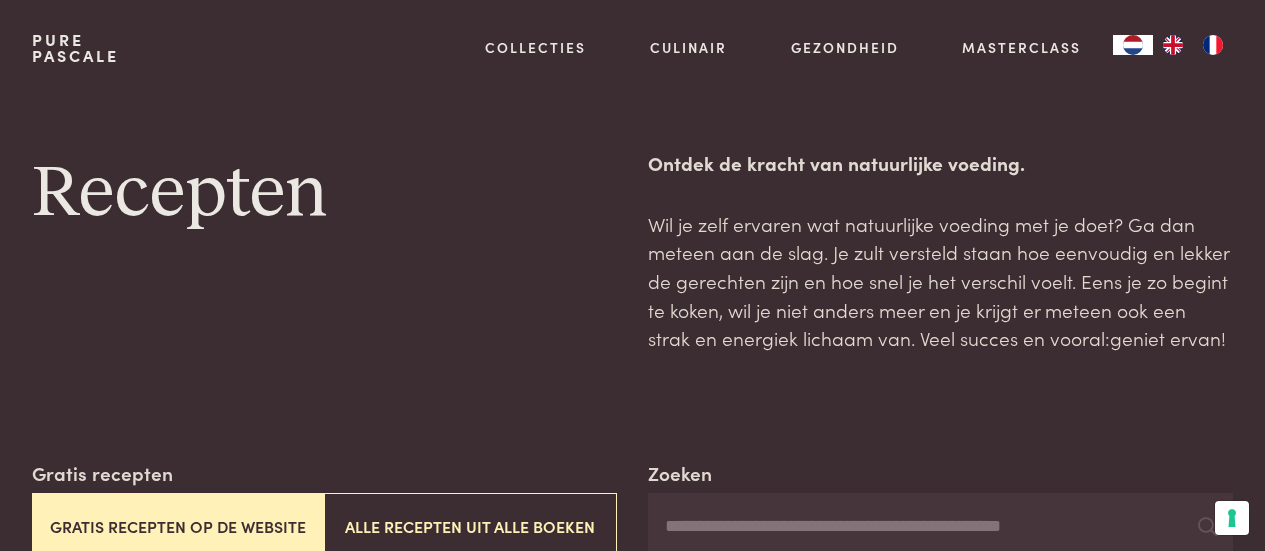 scroll, scrollTop: 0, scrollLeft: 0, axis: both 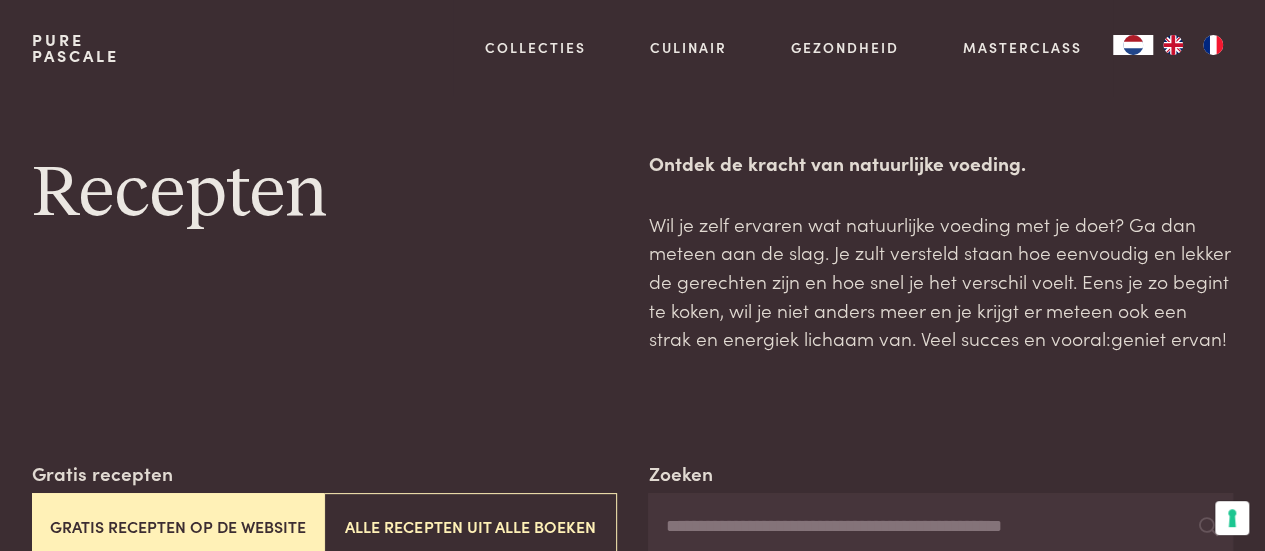 click on "Gratis recepten op de website" at bounding box center (178, 526) 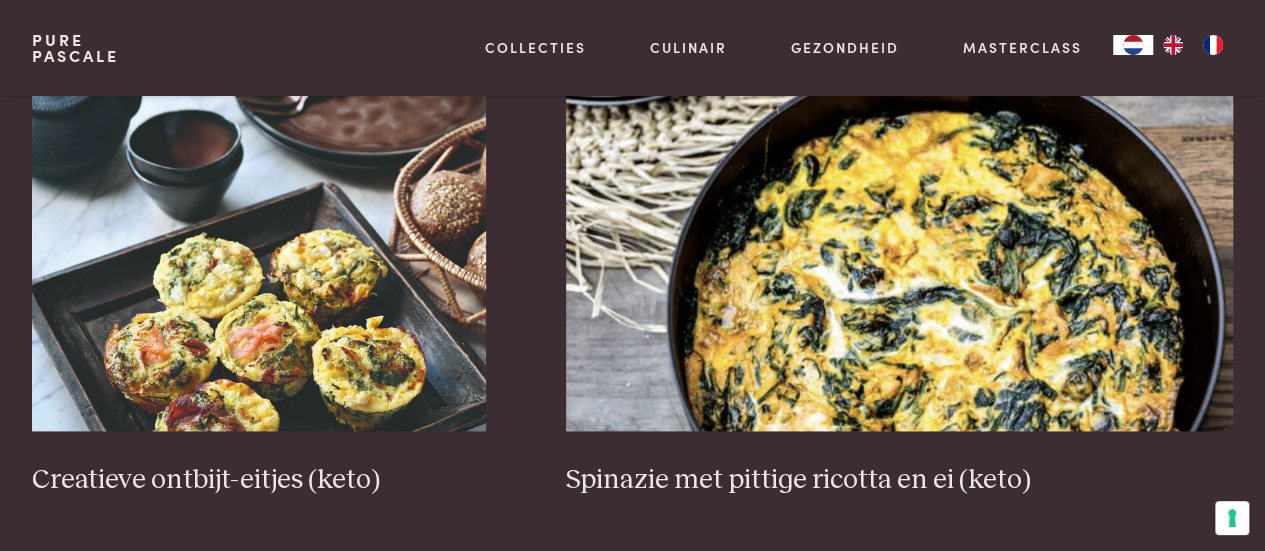 scroll, scrollTop: 1206, scrollLeft: 0, axis: vertical 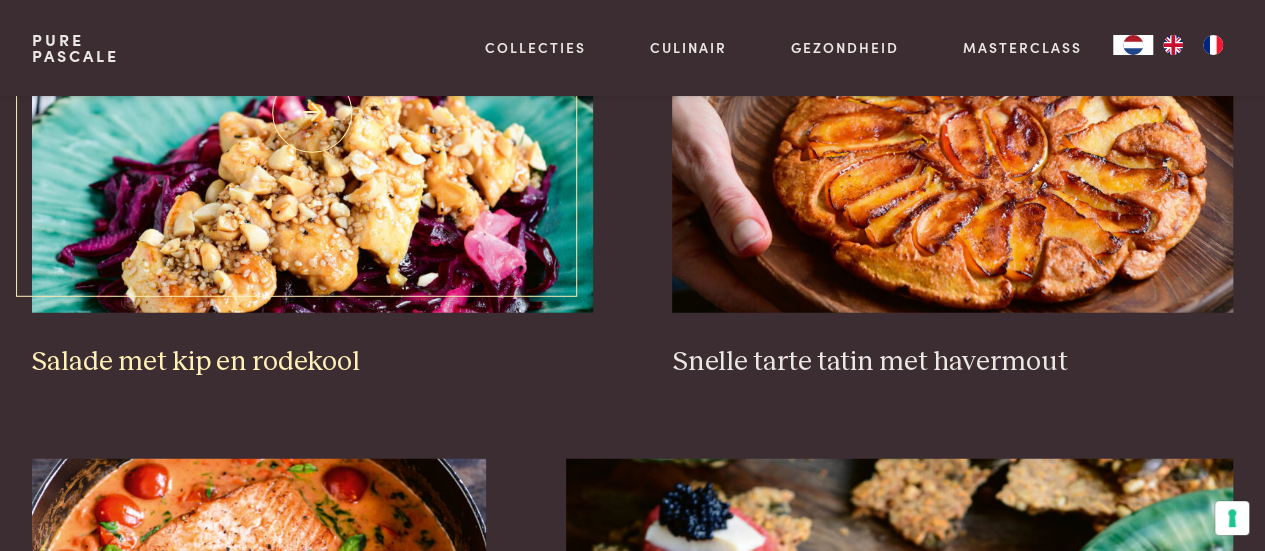 click on "Salade met kip en rodekool" at bounding box center [312, 362] 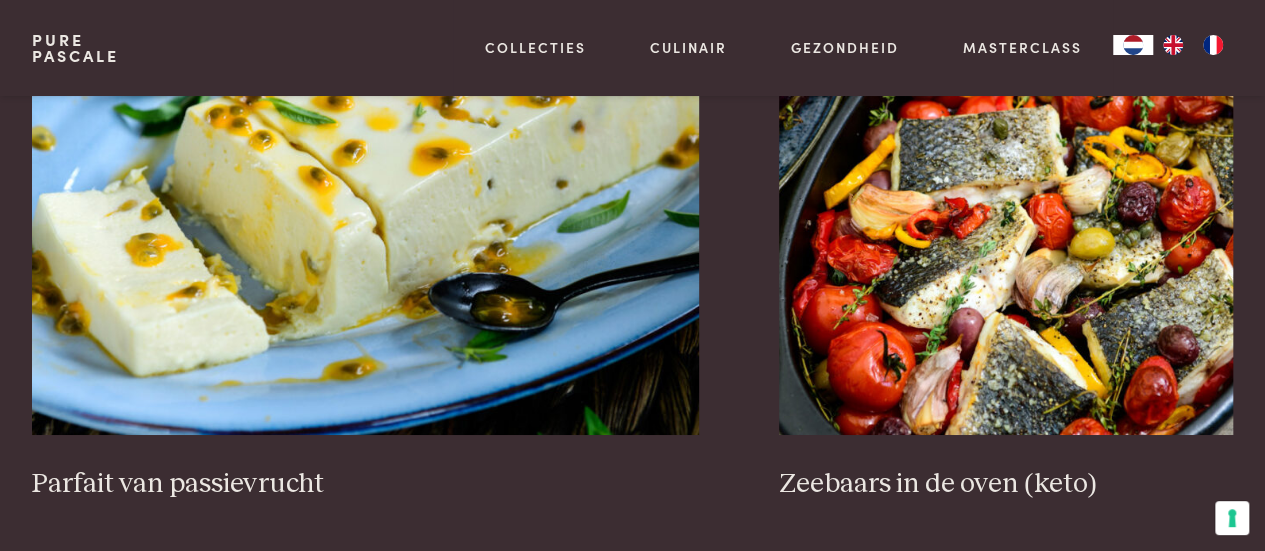 scroll, scrollTop: 3856, scrollLeft: 0, axis: vertical 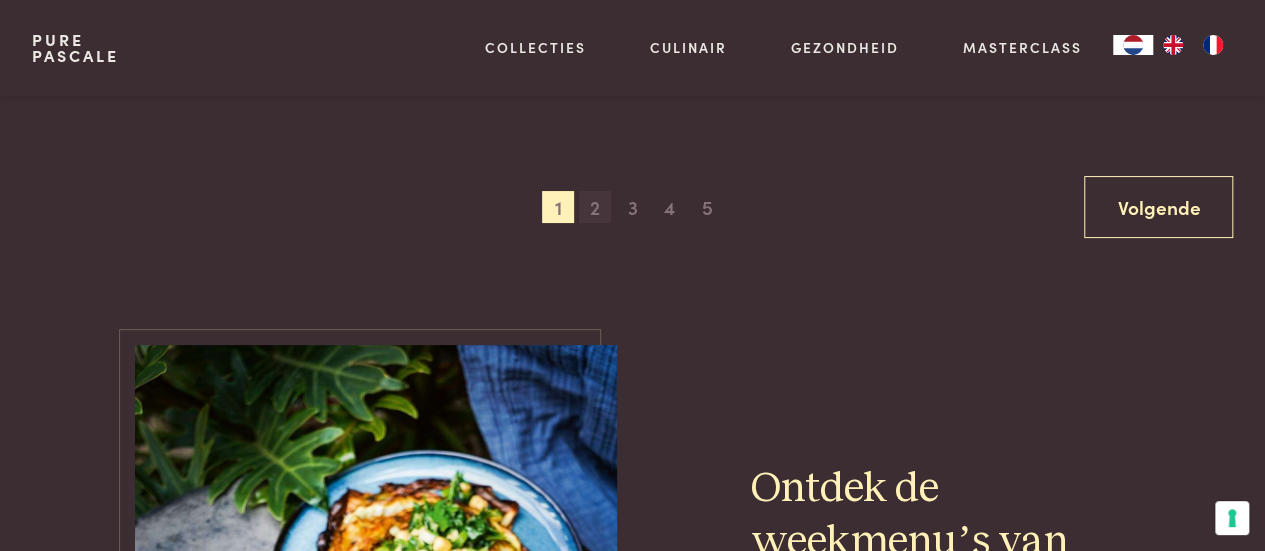 click on "2" at bounding box center [595, 207] 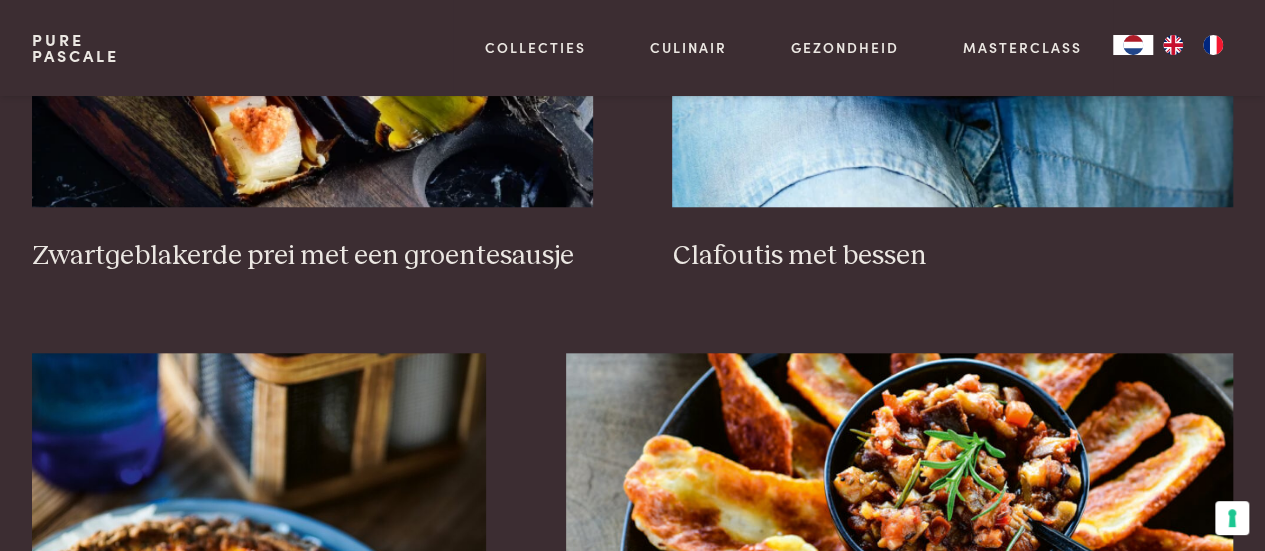 scroll, scrollTop: 880, scrollLeft: 0, axis: vertical 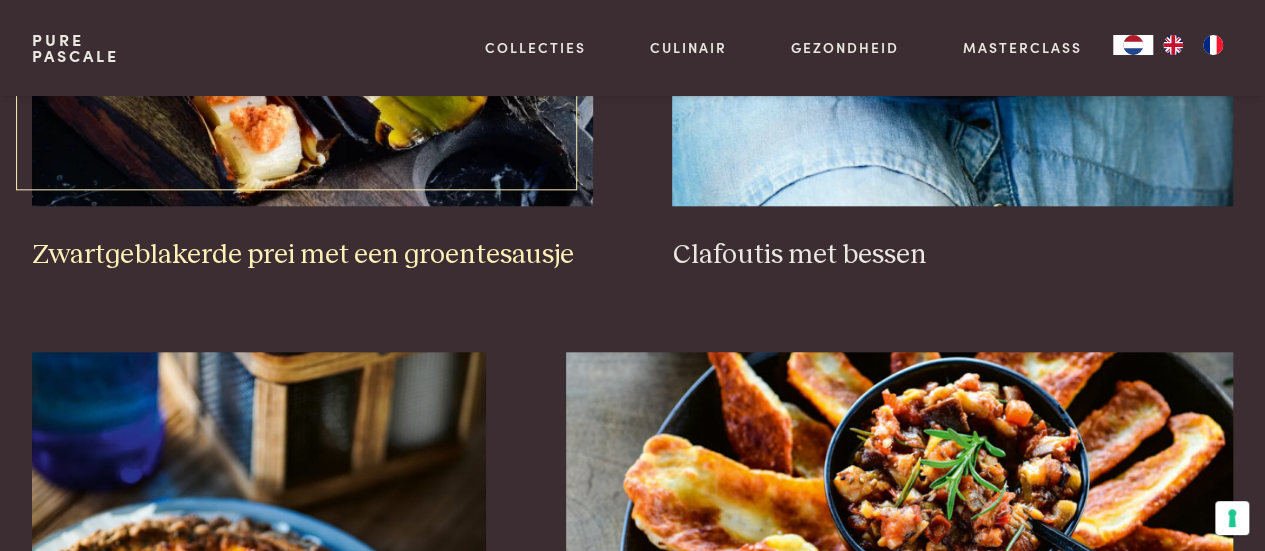 click on "Zwartgeblakerde prei met een groentesausje" at bounding box center (312, 255) 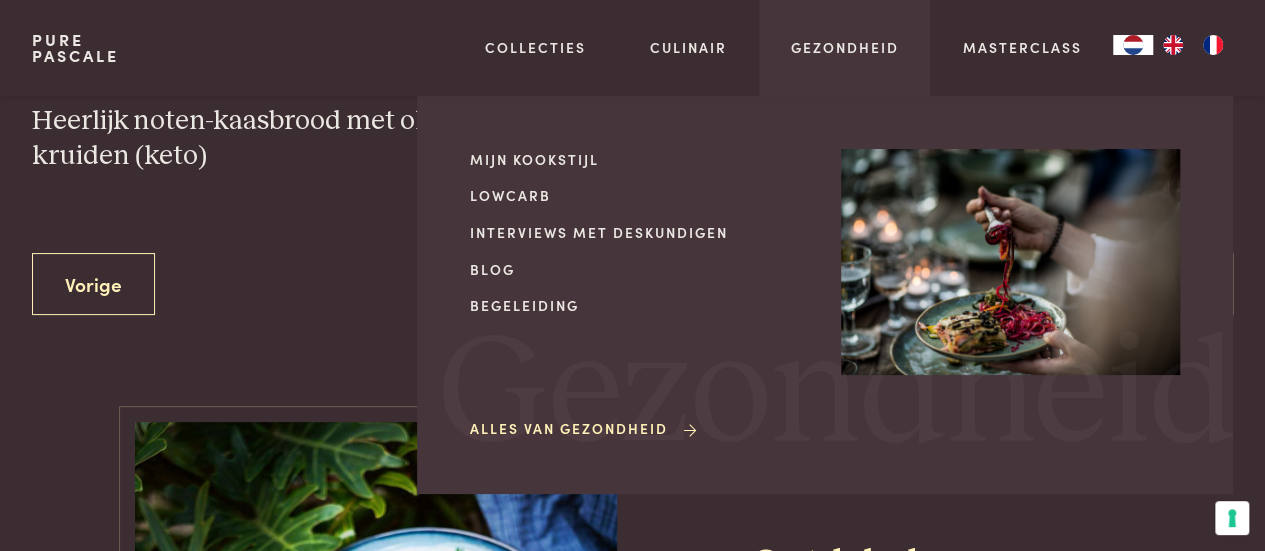 scroll, scrollTop: 3847, scrollLeft: 0, axis: vertical 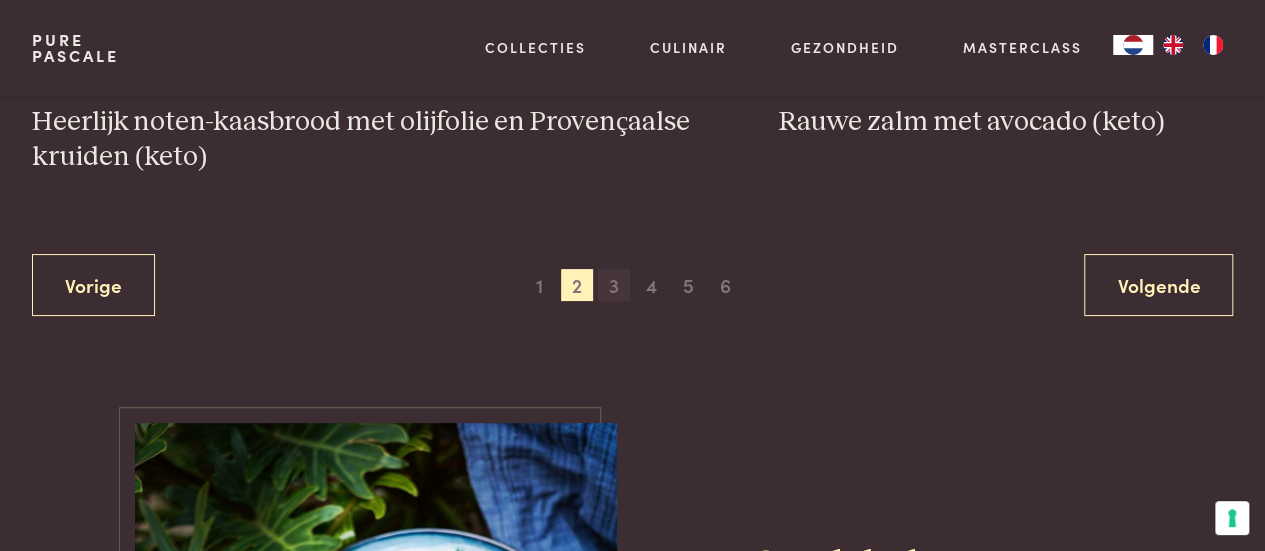 click on "3" at bounding box center [614, 285] 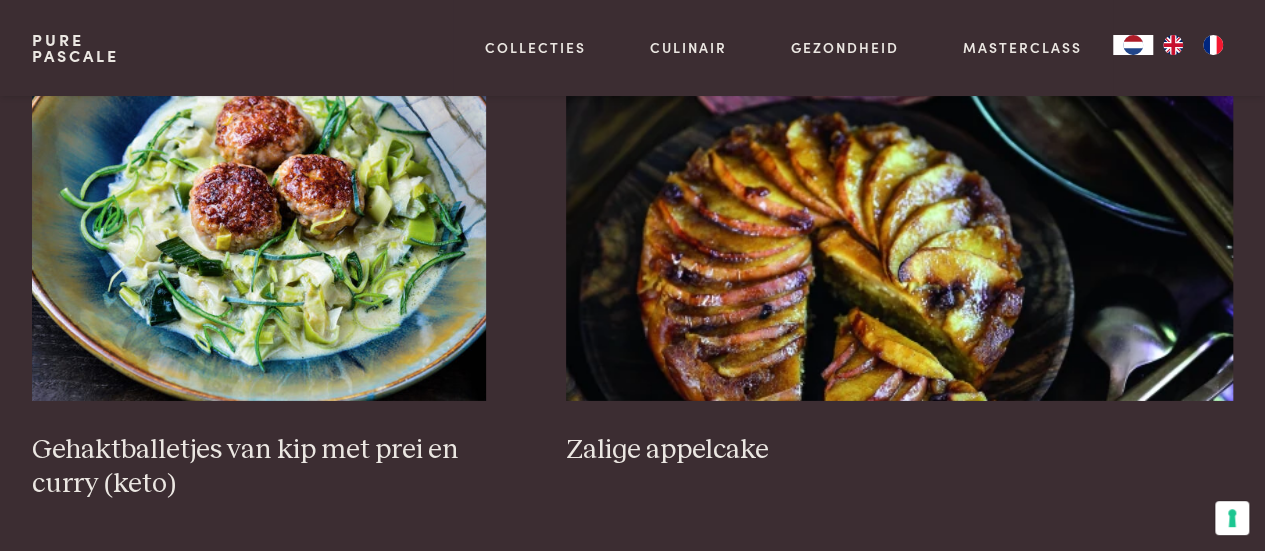 scroll, scrollTop: 2998, scrollLeft: 0, axis: vertical 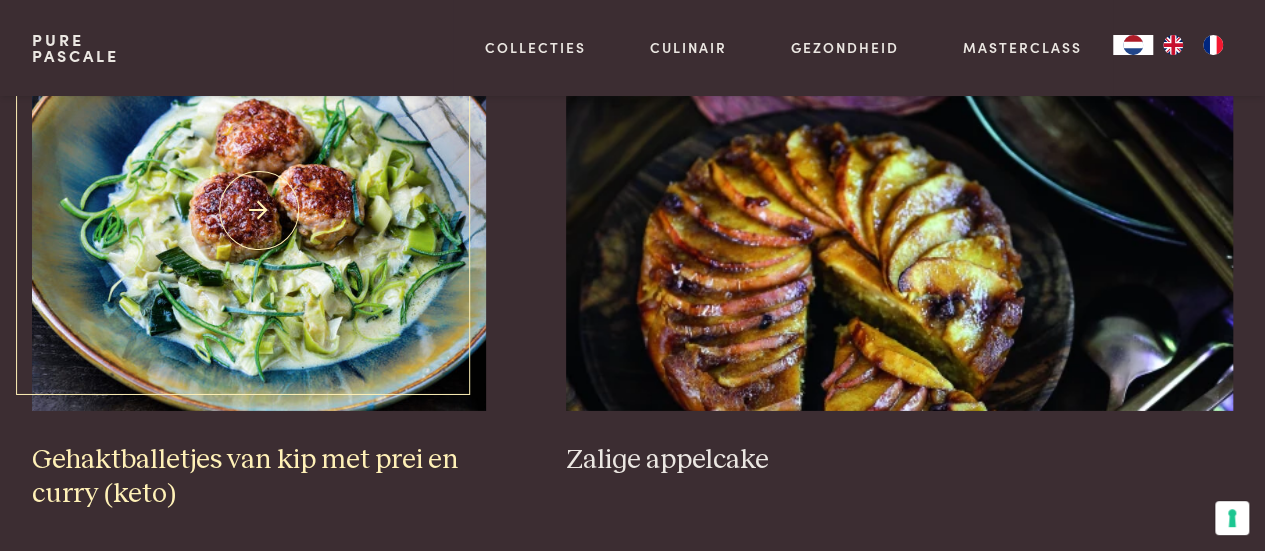 click on "Gehaktballetjes van kip met prei en curry (keto)" at bounding box center (259, 477) 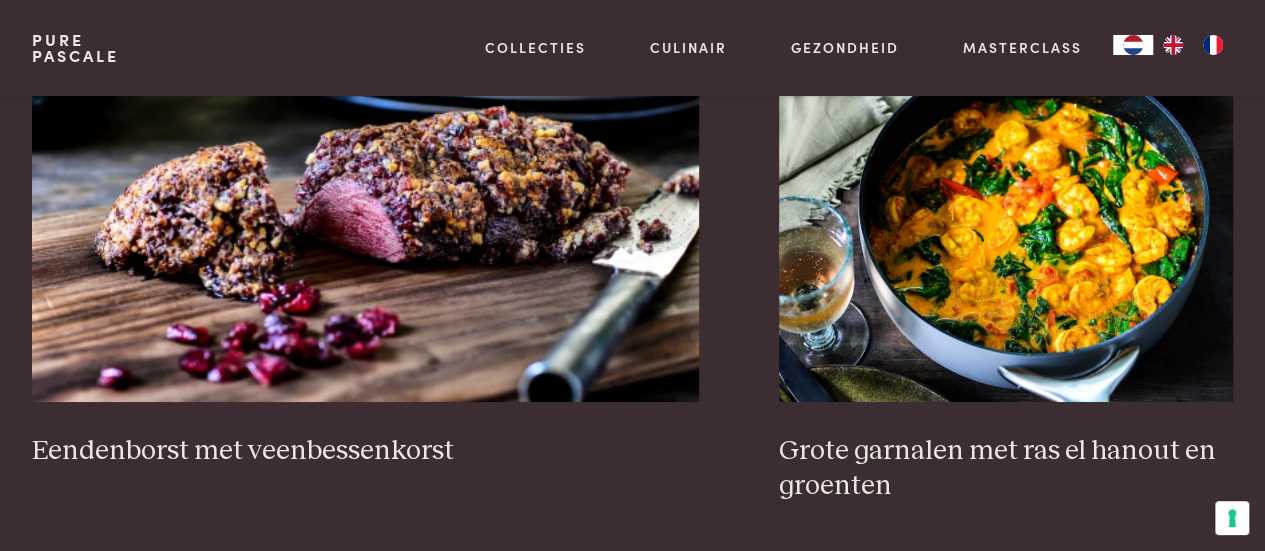 scroll, scrollTop: 3588, scrollLeft: 0, axis: vertical 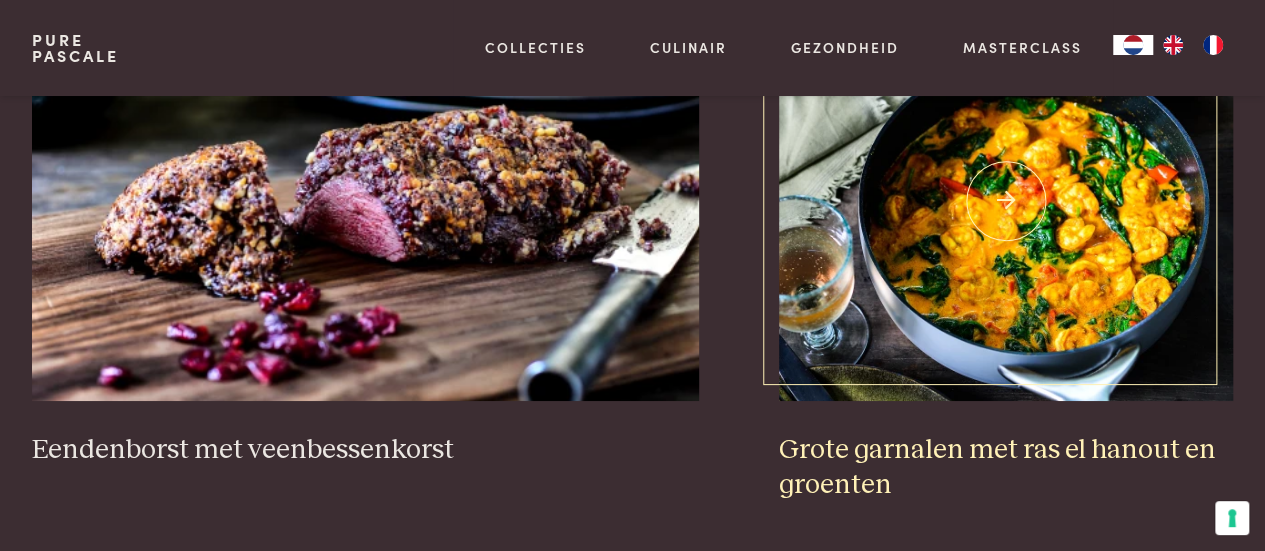 click on "Grote garnalen met ras el hanout en groenten" at bounding box center [1006, 467] 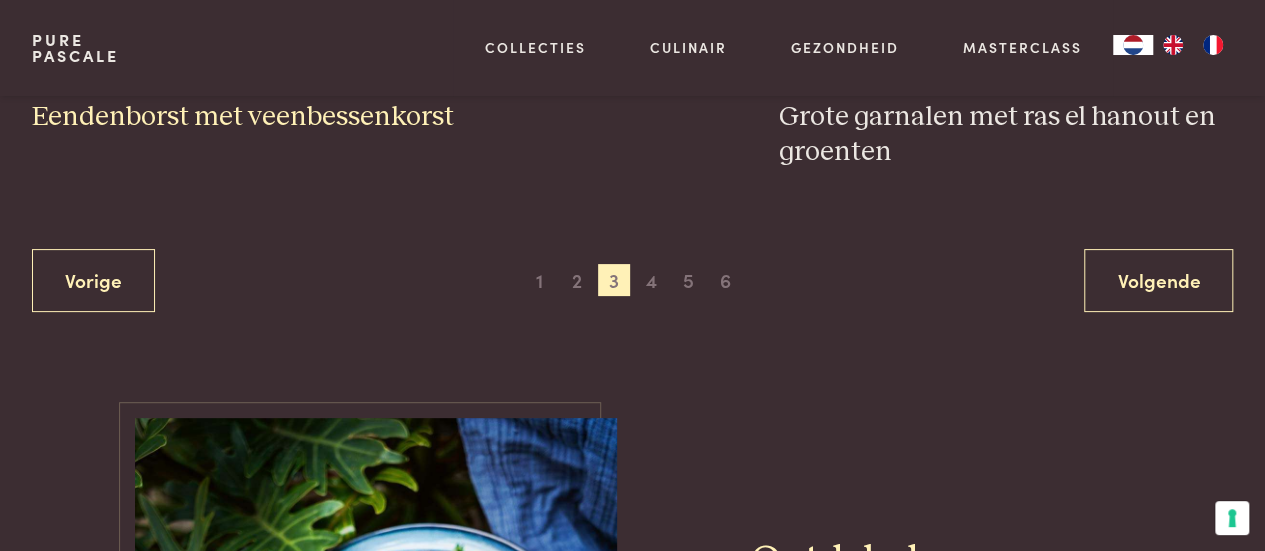 scroll, scrollTop: 3922, scrollLeft: 0, axis: vertical 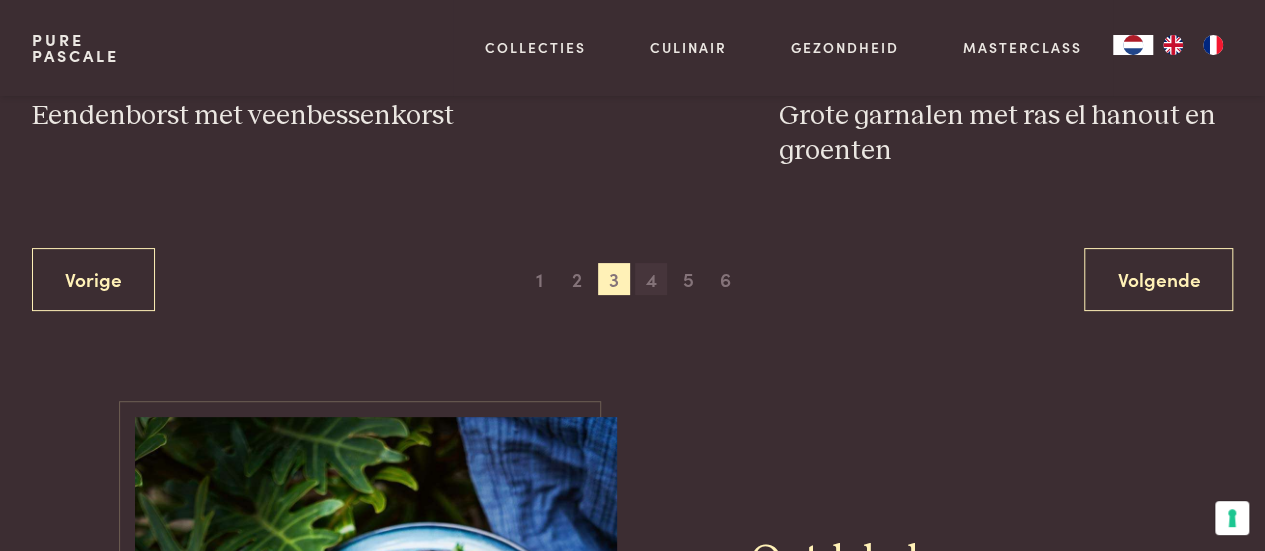 click on "4" at bounding box center (651, 279) 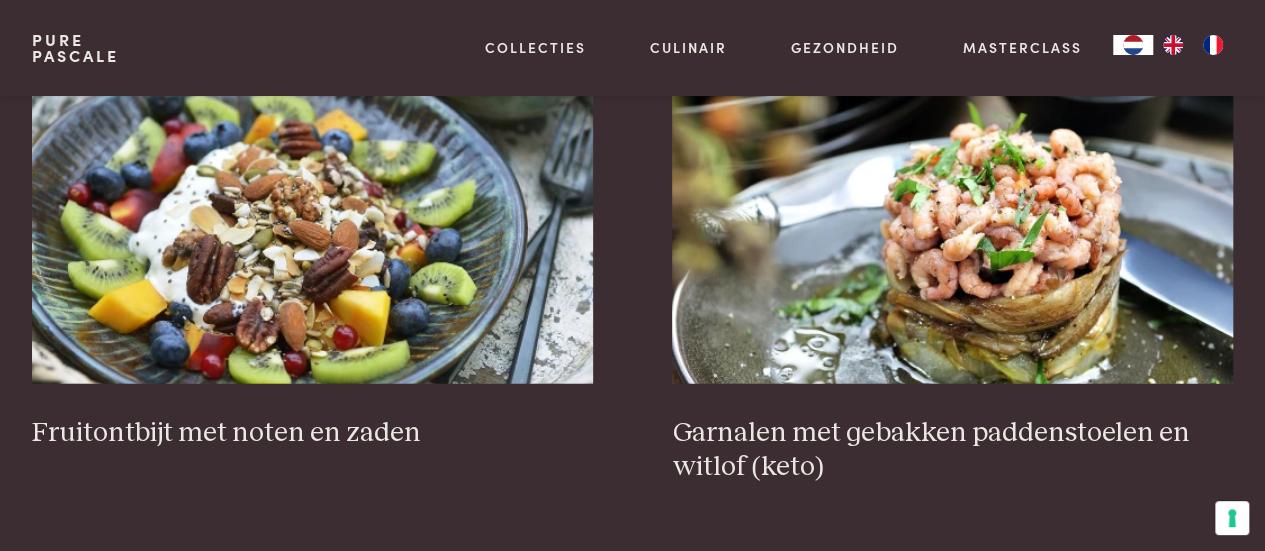 scroll, scrollTop: 2374, scrollLeft: 0, axis: vertical 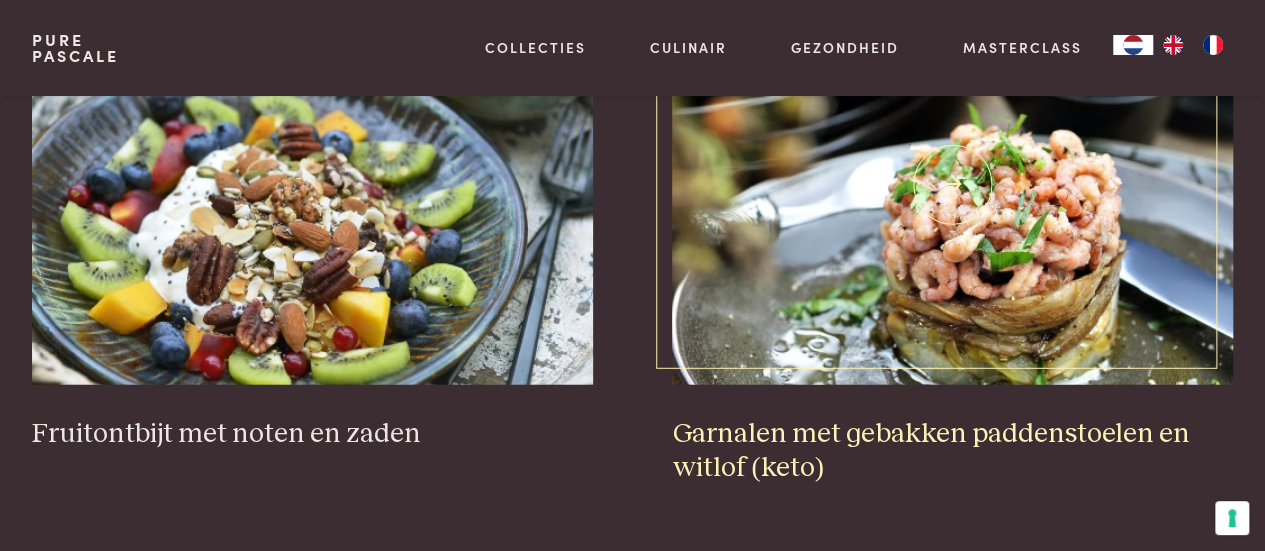 click on "Garnalen met gebakken paddenstoelen en witlof (keto)" at bounding box center [952, 451] 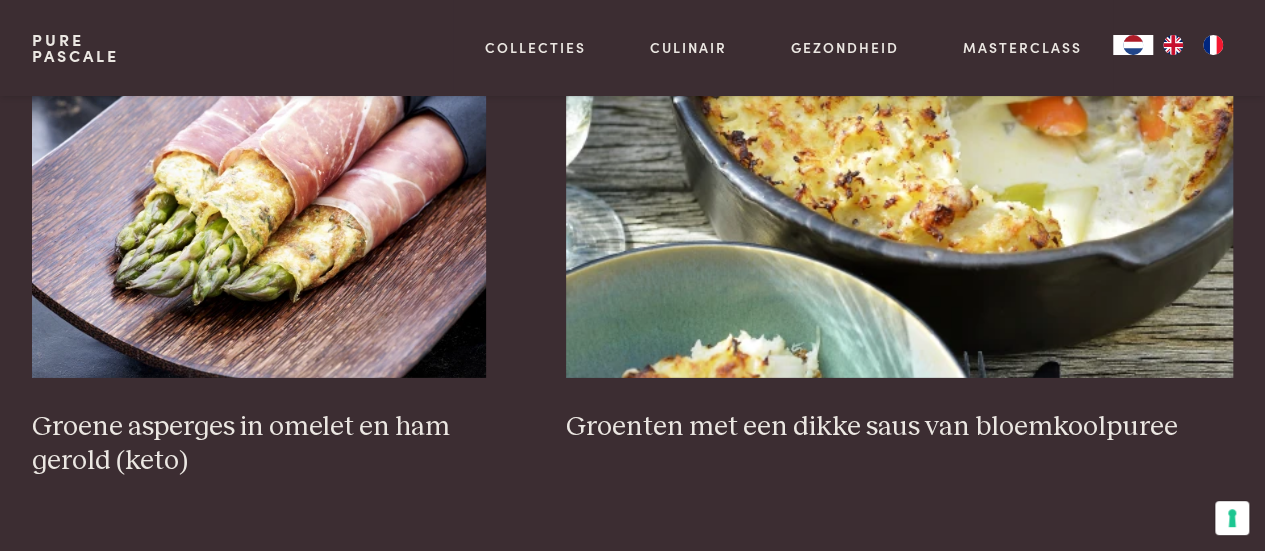scroll, scrollTop: 2963, scrollLeft: 0, axis: vertical 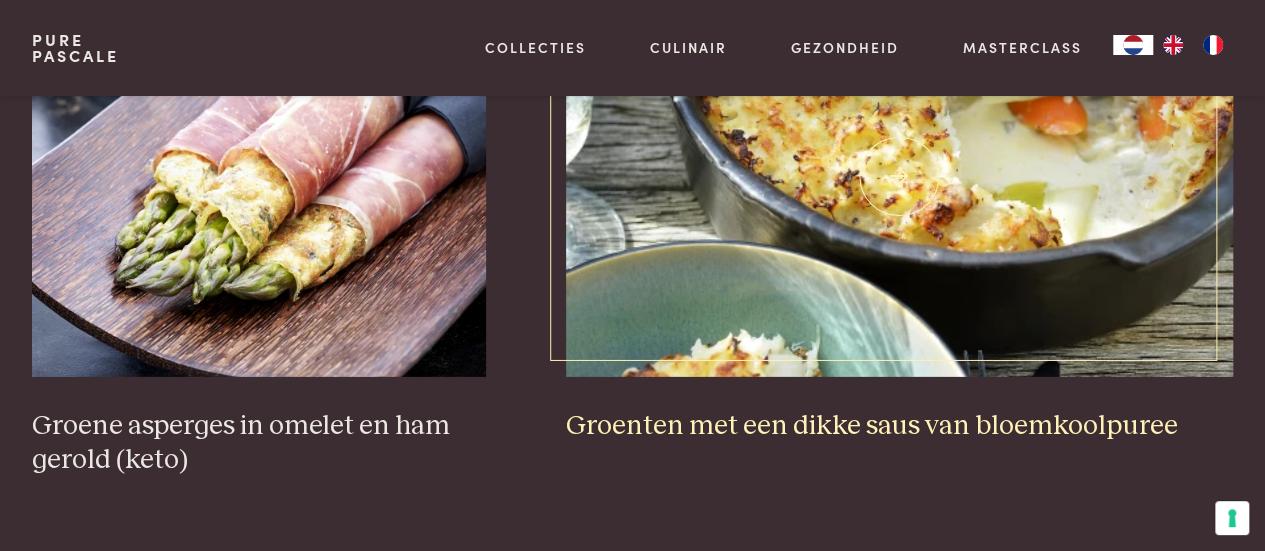 click on "Groenten met een dikke saus van bloemkoolpuree" at bounding box center (900, 426) 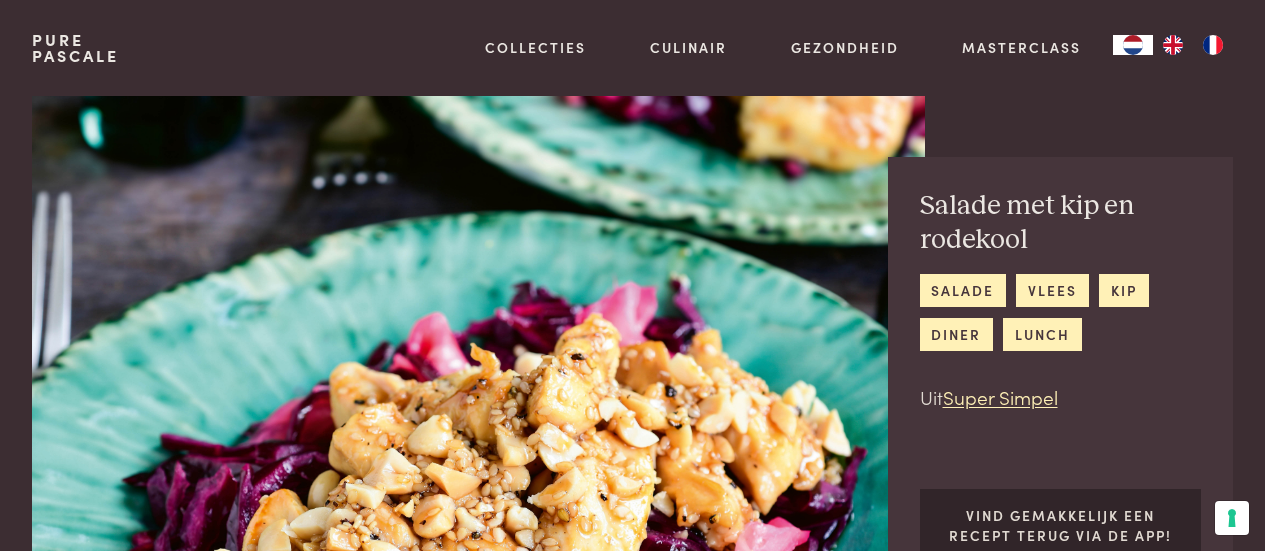 scroll, scrollTop: 0, scrollLeft: 0, axis: both 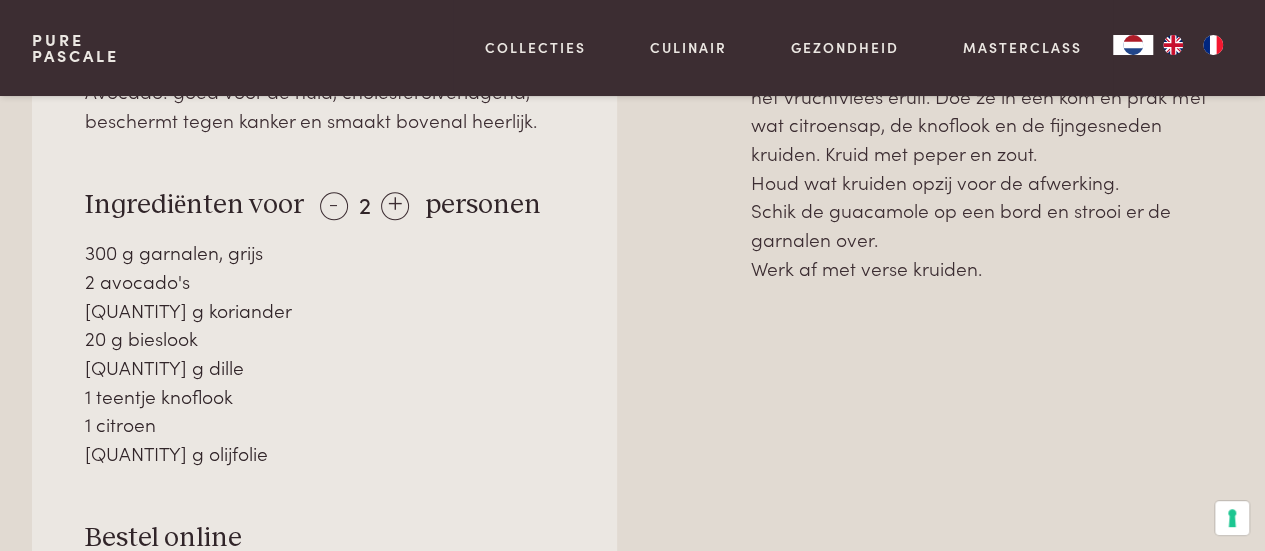 click on "2 avocado's" at bounding box center (324, 281) 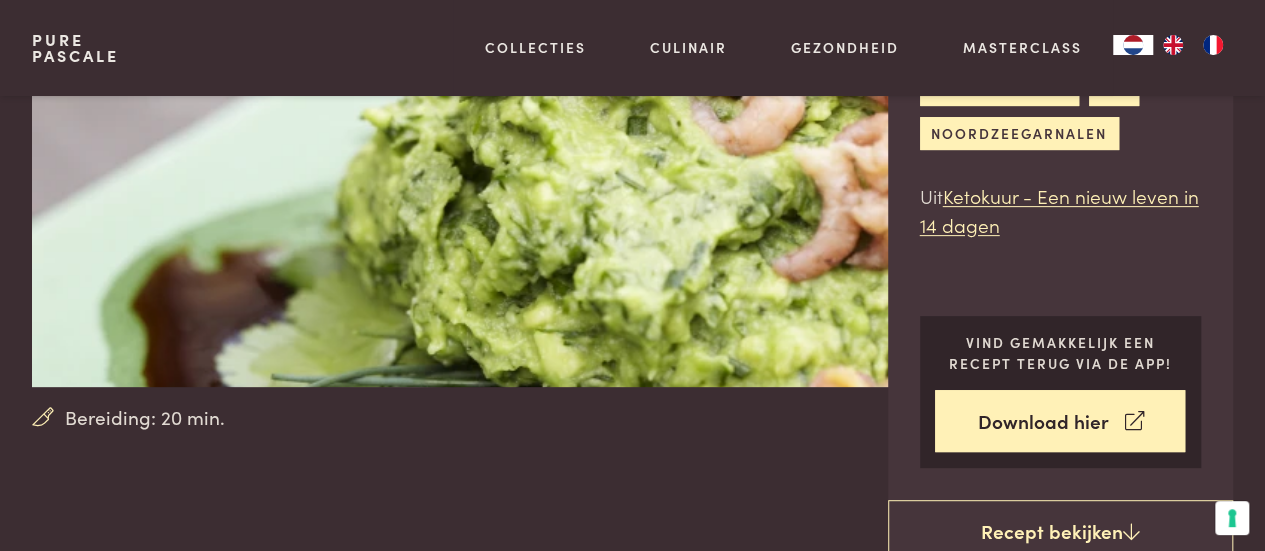 scroll, scrollTop: 244, scrollLeft: 0, axis: vertical 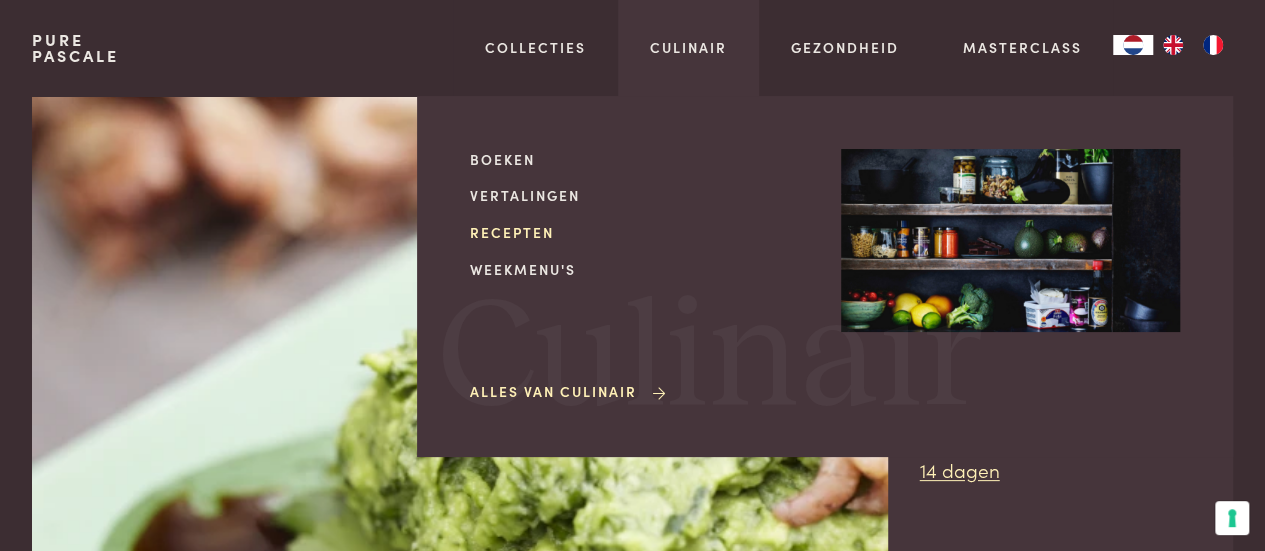 click on "Recepten" at bounding box center (639, 232) 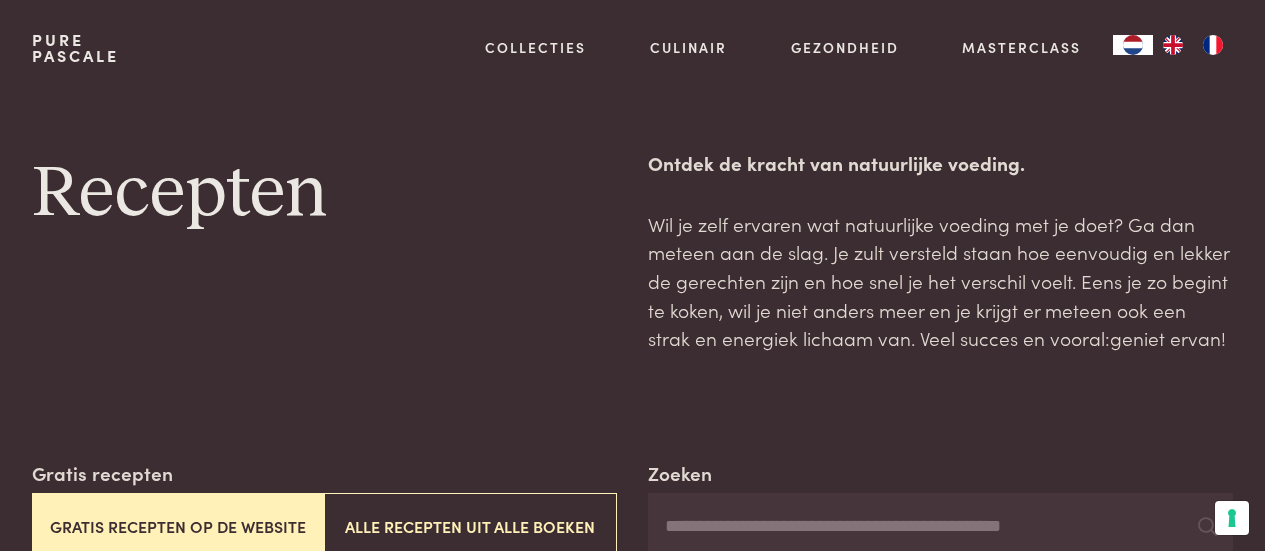 scroll, scrollTop: 0, scrollLeft: 0, axis: both 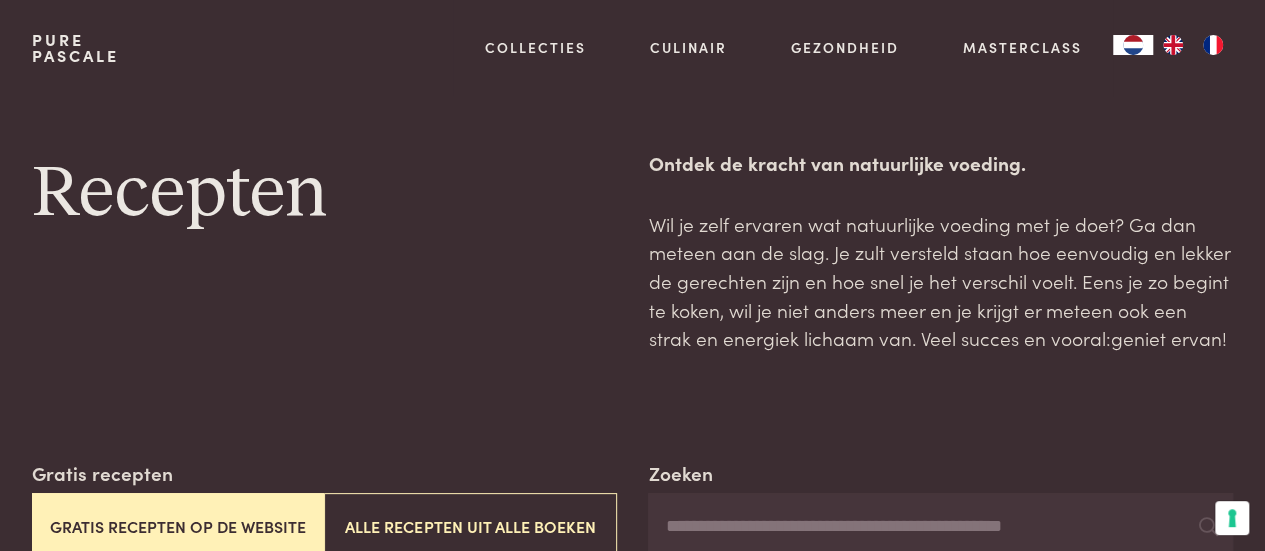 click on "Recepten" at bounding box center [324, 251] 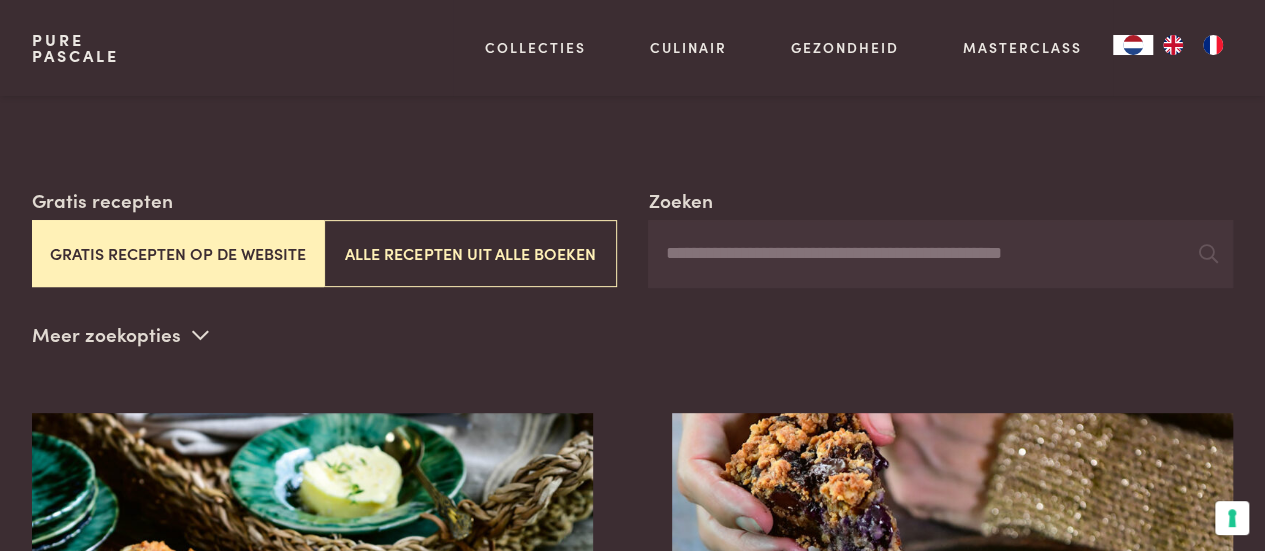 scroll, scrollTop: 332, scrollLeft: 0, axis: vertical 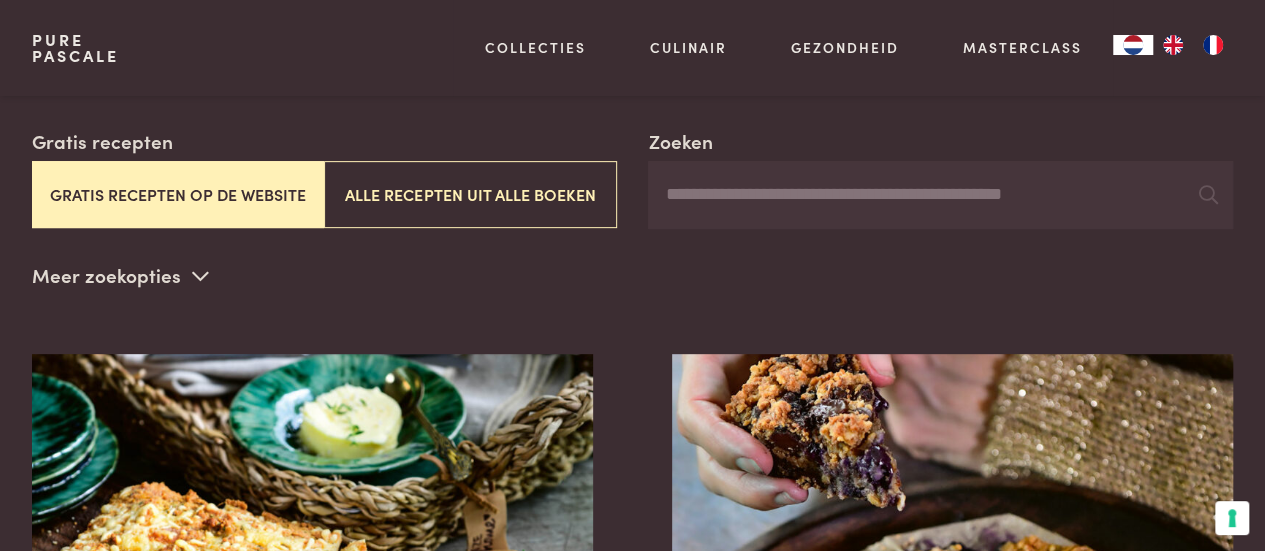 click on "Zoeken" at bounding box center [940, 195] 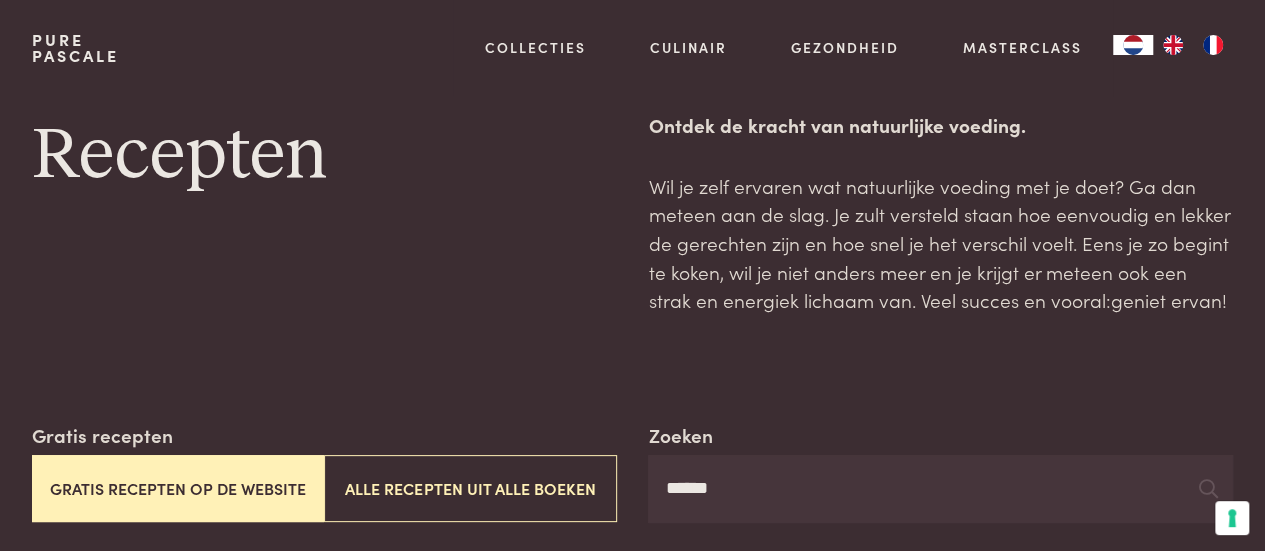 scroll, scrollTop: 0, scrollLeft: 0, axis: both 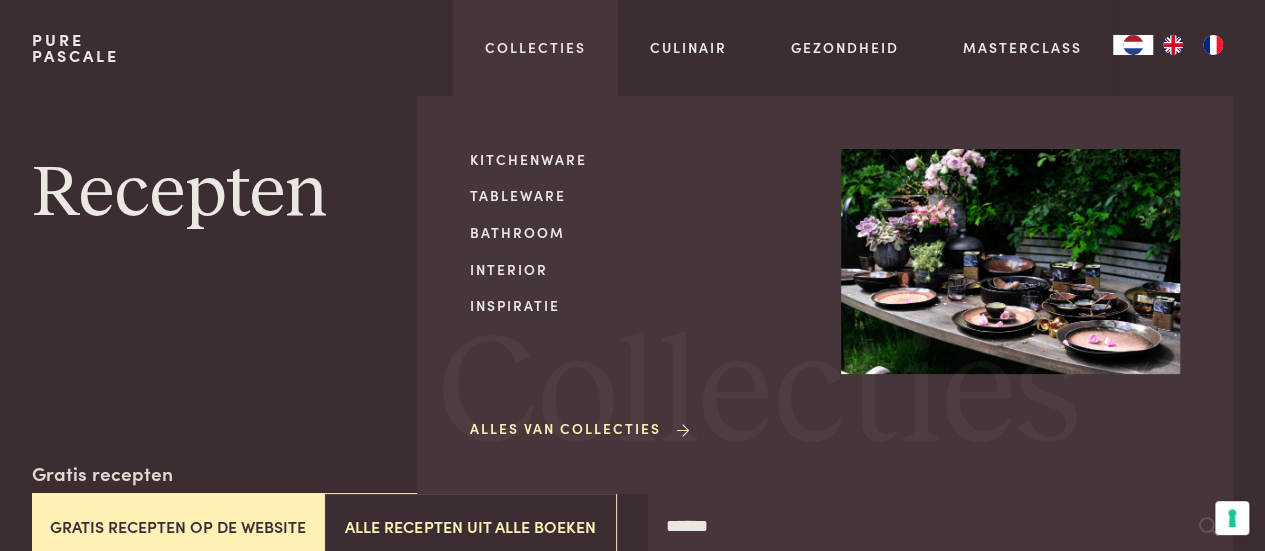 type on "******" 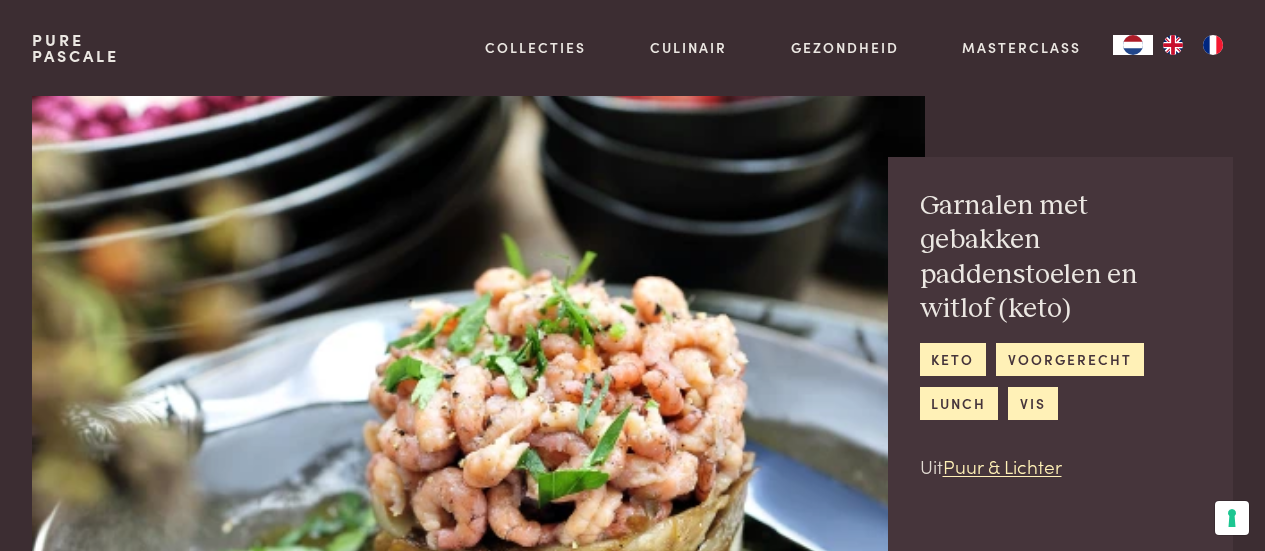 scroll, scrollTop: 0, scrollLeft: 0, axis: both 